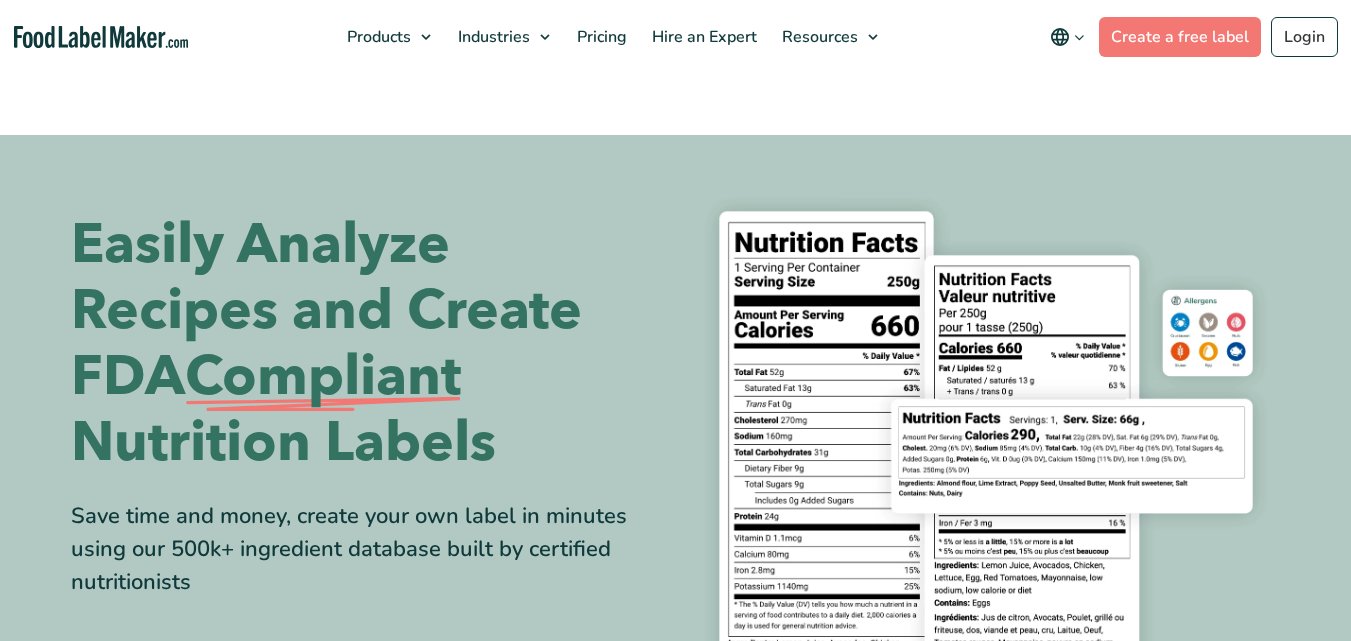 scroll, scrollTop: 0, scrollLeft: 0, axis: both 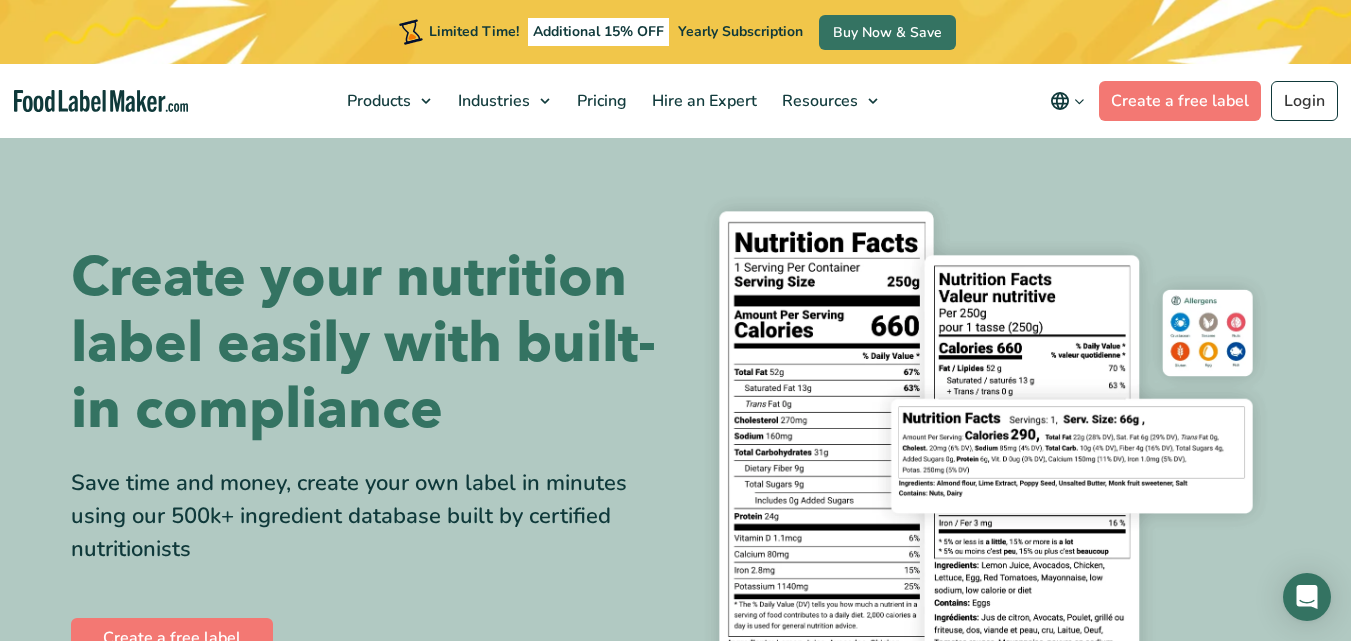 click on "Limited Time!   Additional 15% OFF   Yearly Subscription
Buy Now & Save" at bounding box center (675, 32) 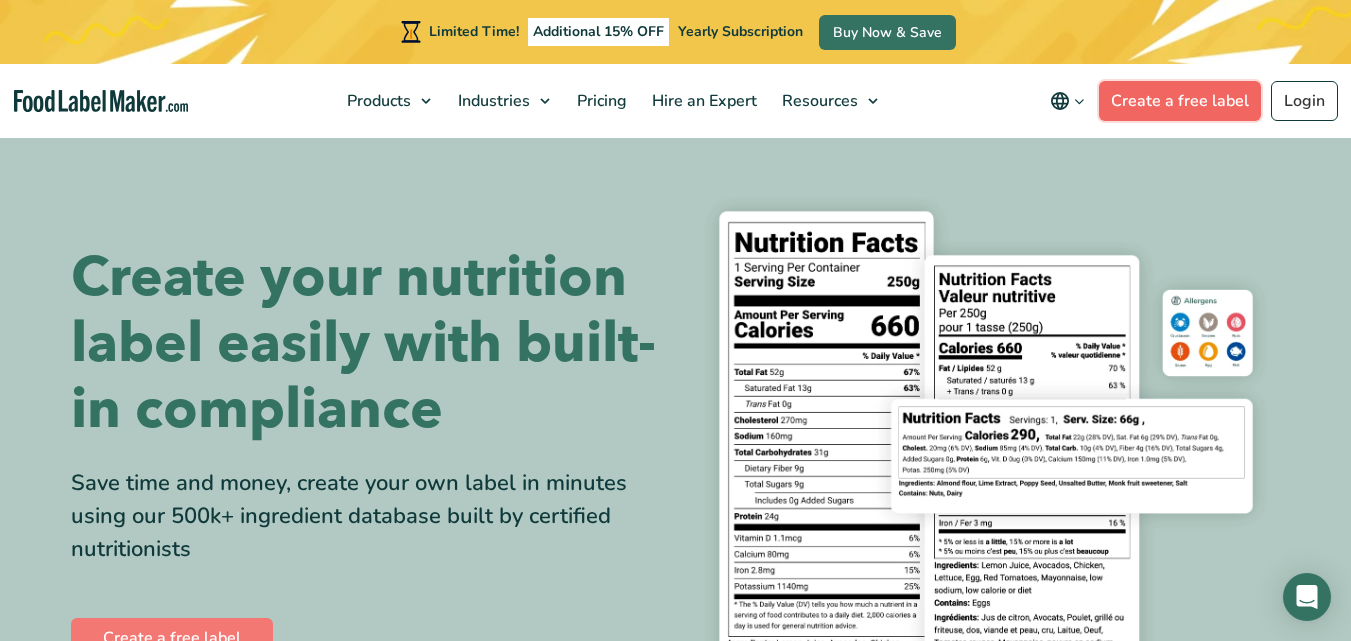 click on "Create a free label" at bounding box center (1180, 101) 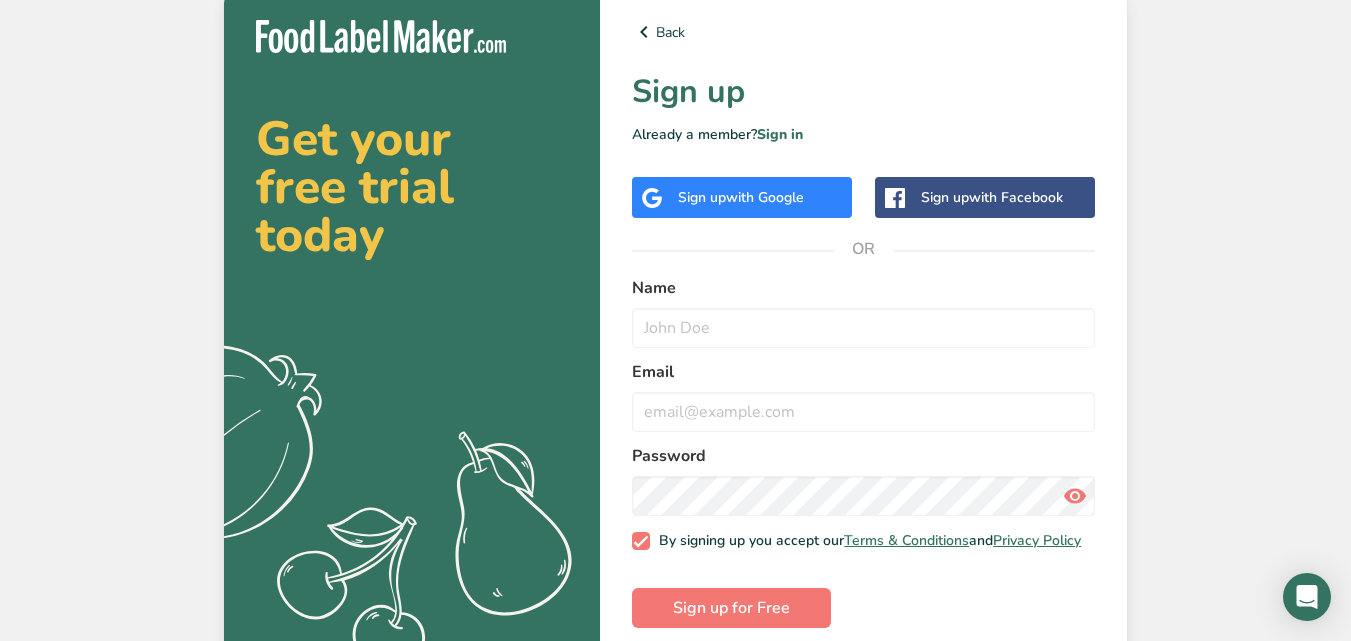 scroll, scrollTop: 0, scrollLeft: 0, axis: both 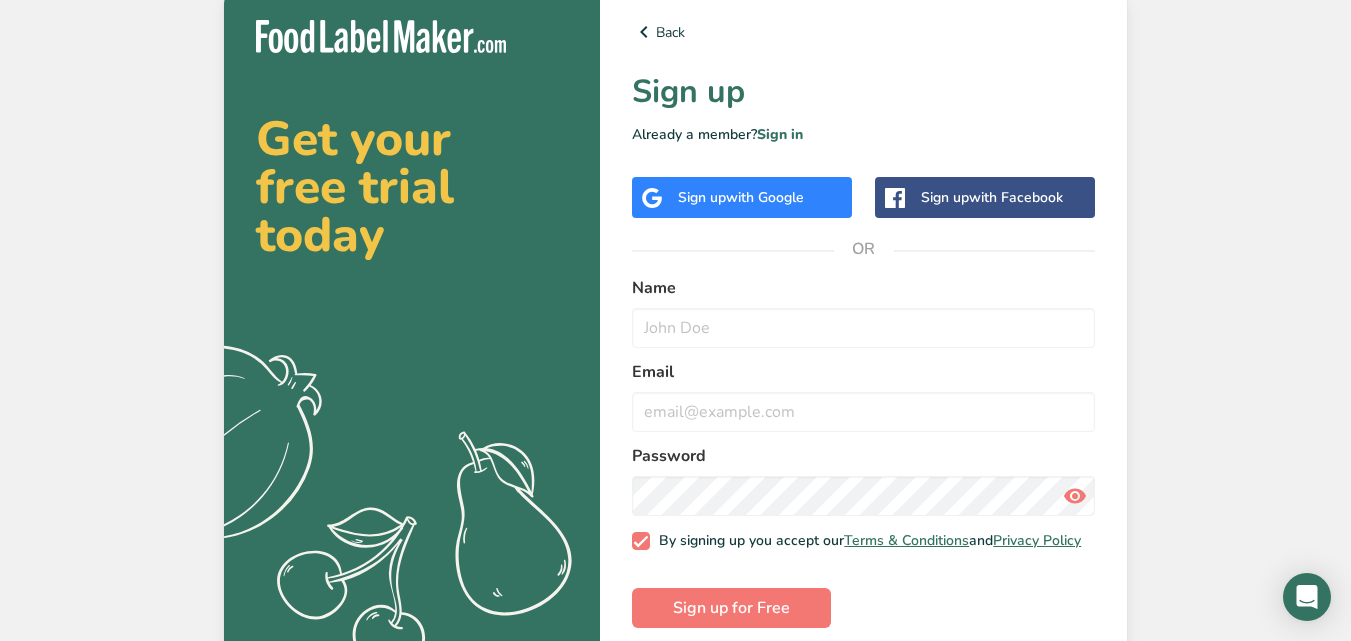 click on "Sign up  with Google" at bounding box center (742, 197) 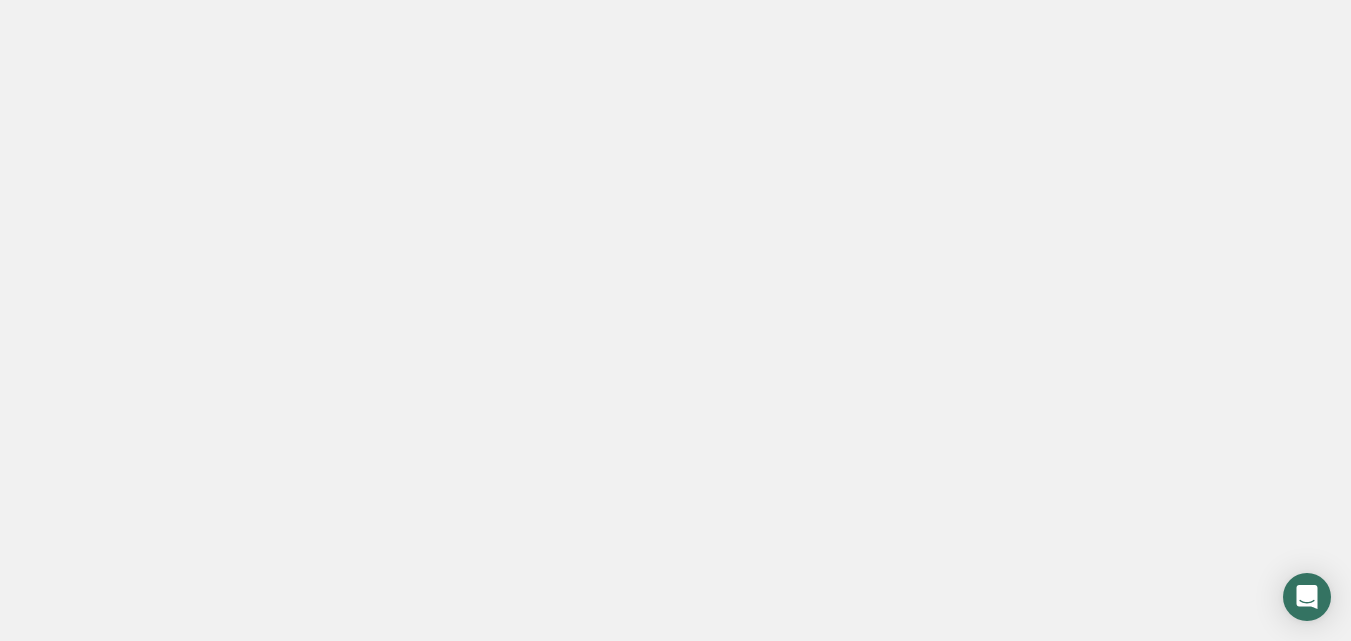 scroll, scrollTop: 0, scrollLeft: 0, axis: both 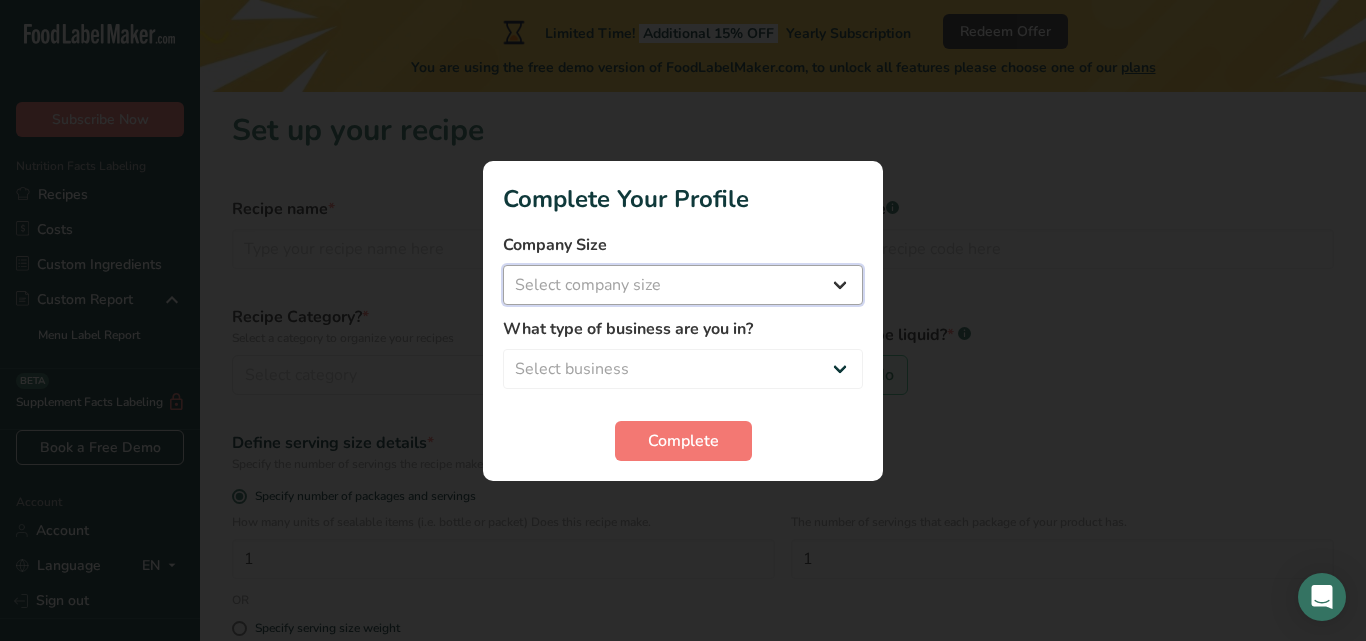 click on "Select company size
Fewer than 10 Employees
10 to 50 Employees
51 to 500 Employees
Over 500 Employees" at bounding box center [683, 285] 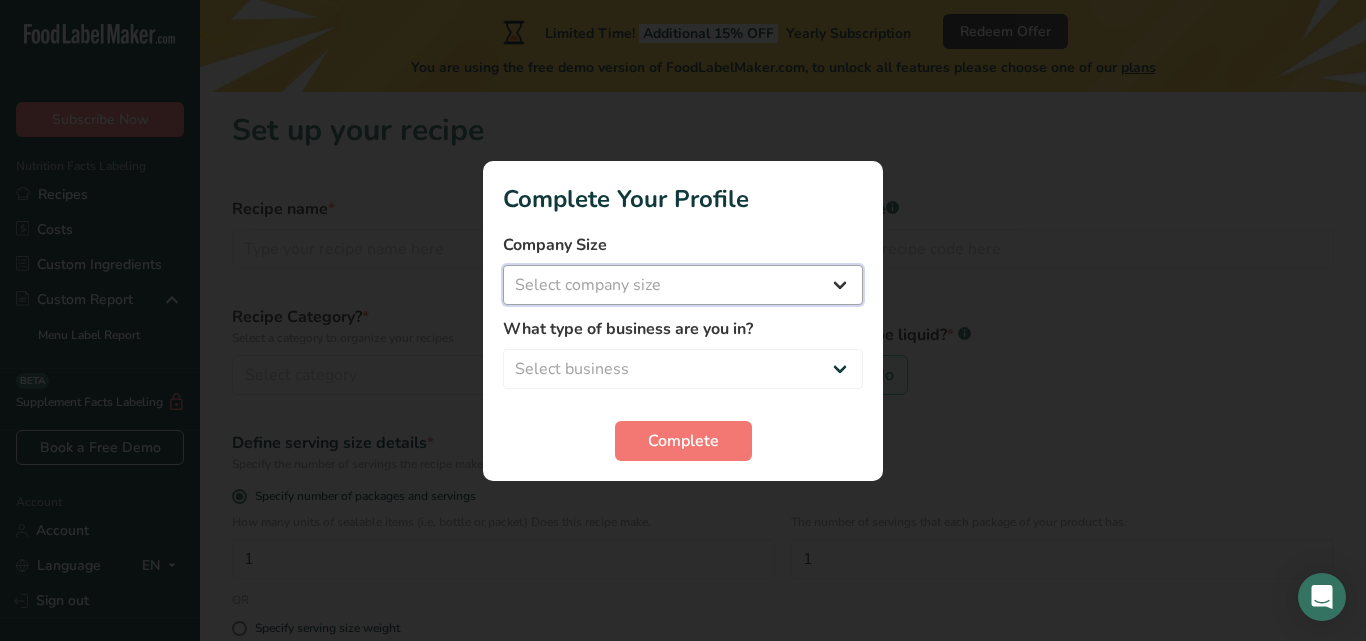select on "2" 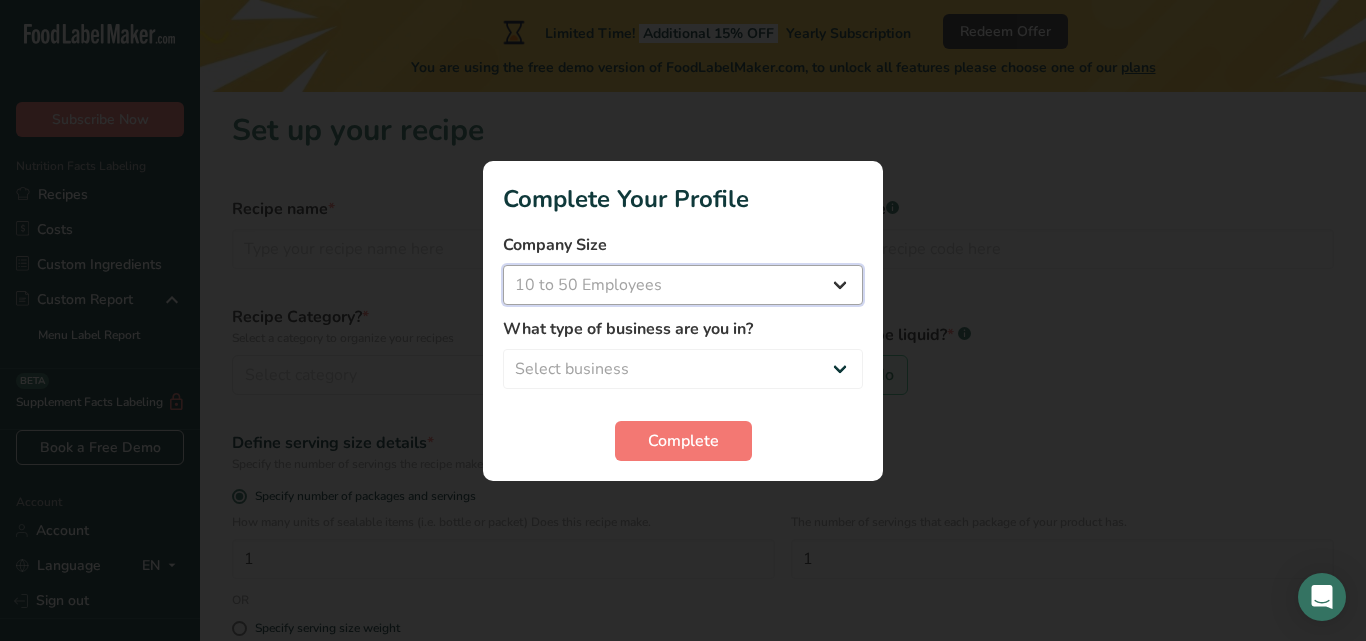 click on "Select company size
Fewer than 10 Employees
10 to 50 Employees
51 to 500 Employees
Over 500 Employees" at bounding box center (683, 285) 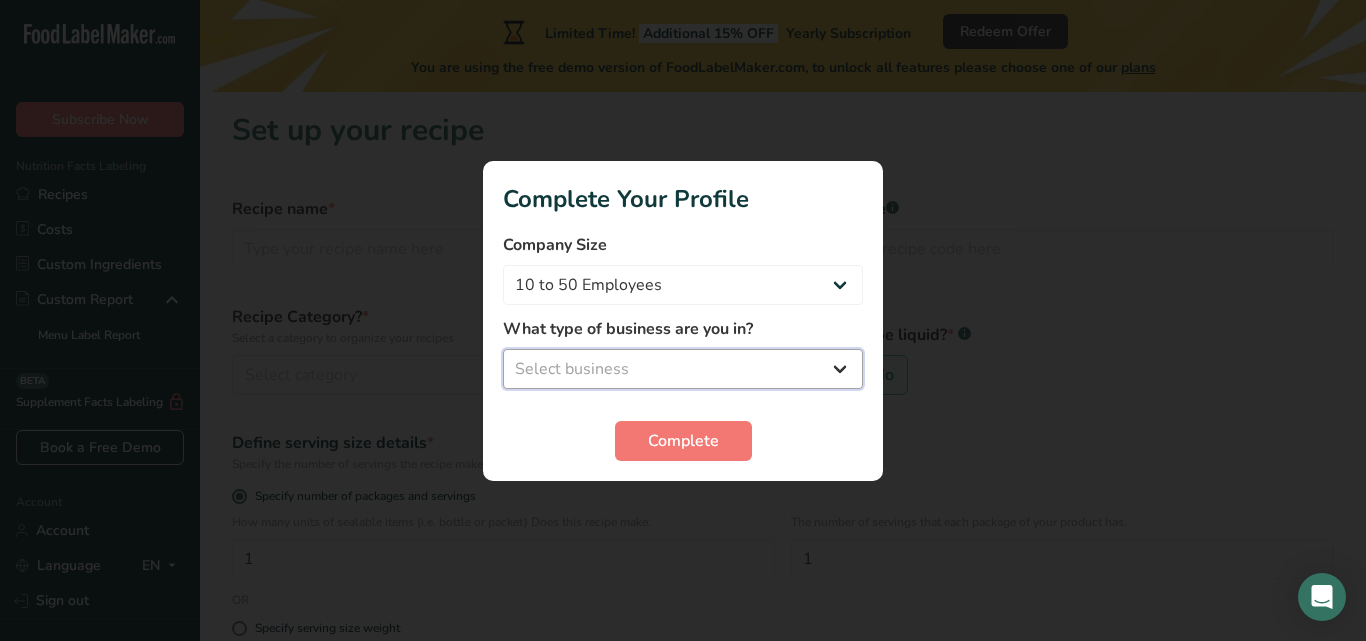 click on "Select business
Packaged Food Manufacturer
Restaurant & Cafe
Bakery
Meal Plans & Catering Company
Nutritionist
Food Blogger
Personal Trainer
Other" at bounding box center (683, 369) 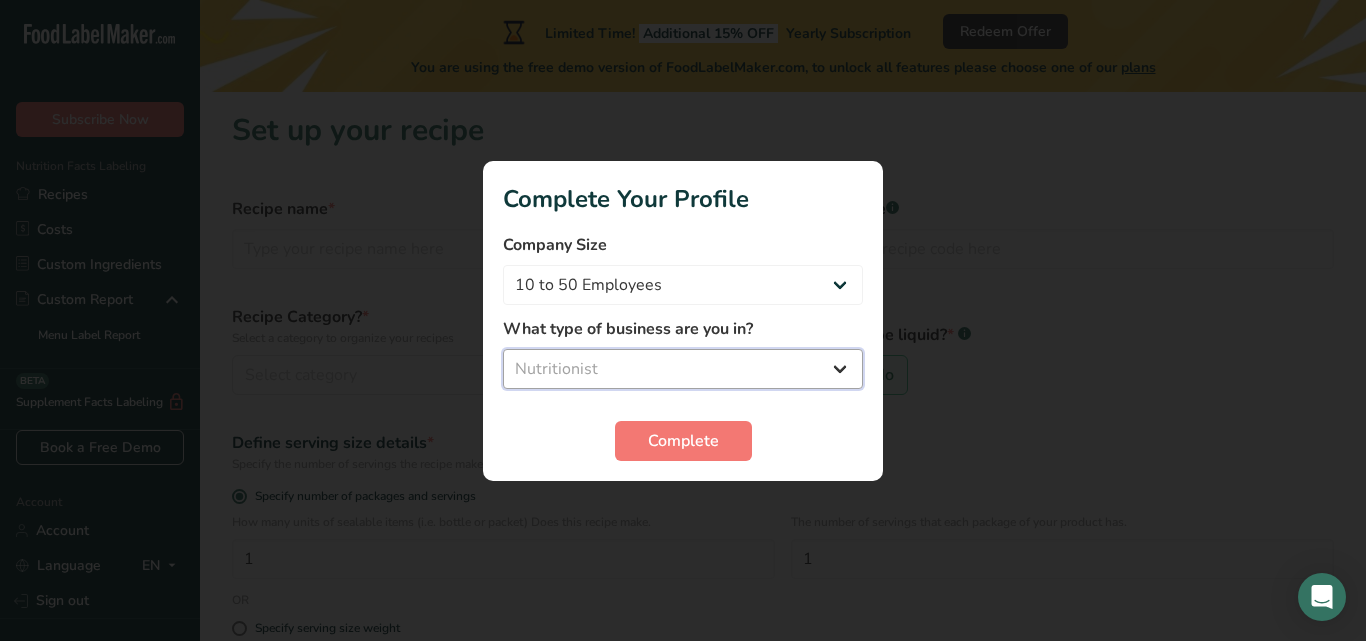 click on "Select business
Packaged Food Manufacturer
Restaurant & Cafe
Bakery
Meal Plans & Catering Company
Nutritionist
Food Blogger
Personal Trainer
Other" at bounding box center (683, 369) 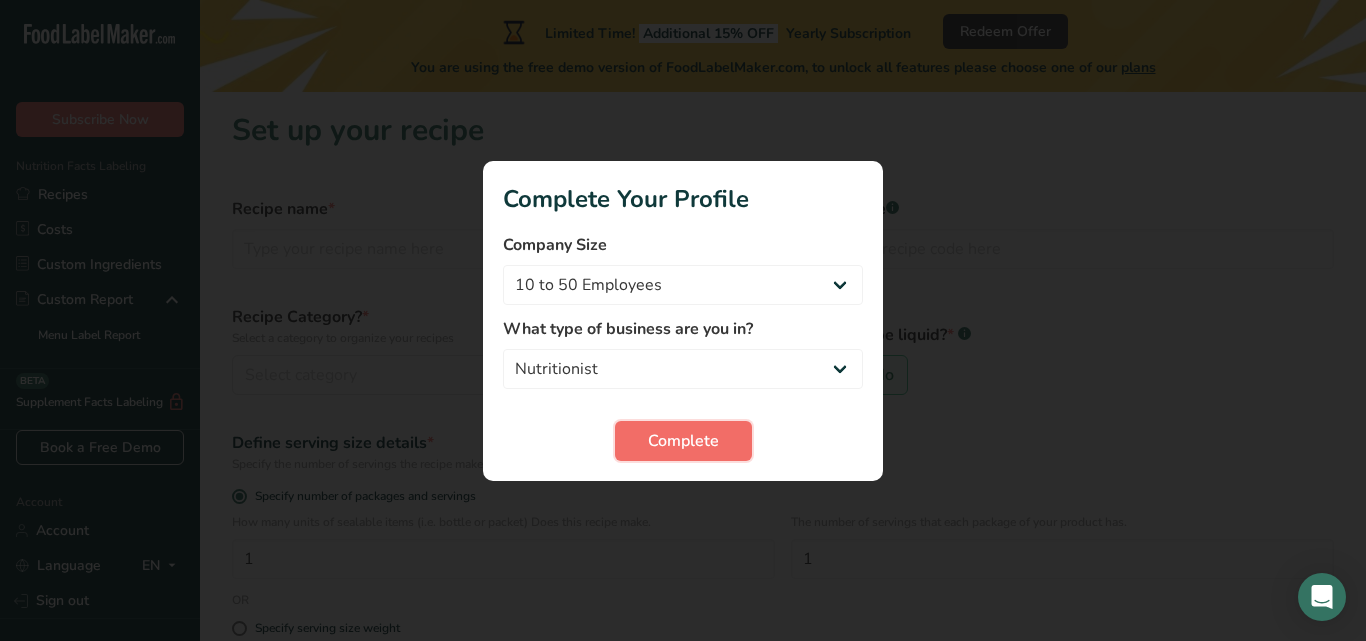 click on "Complete" at bounding box center [683, 441] 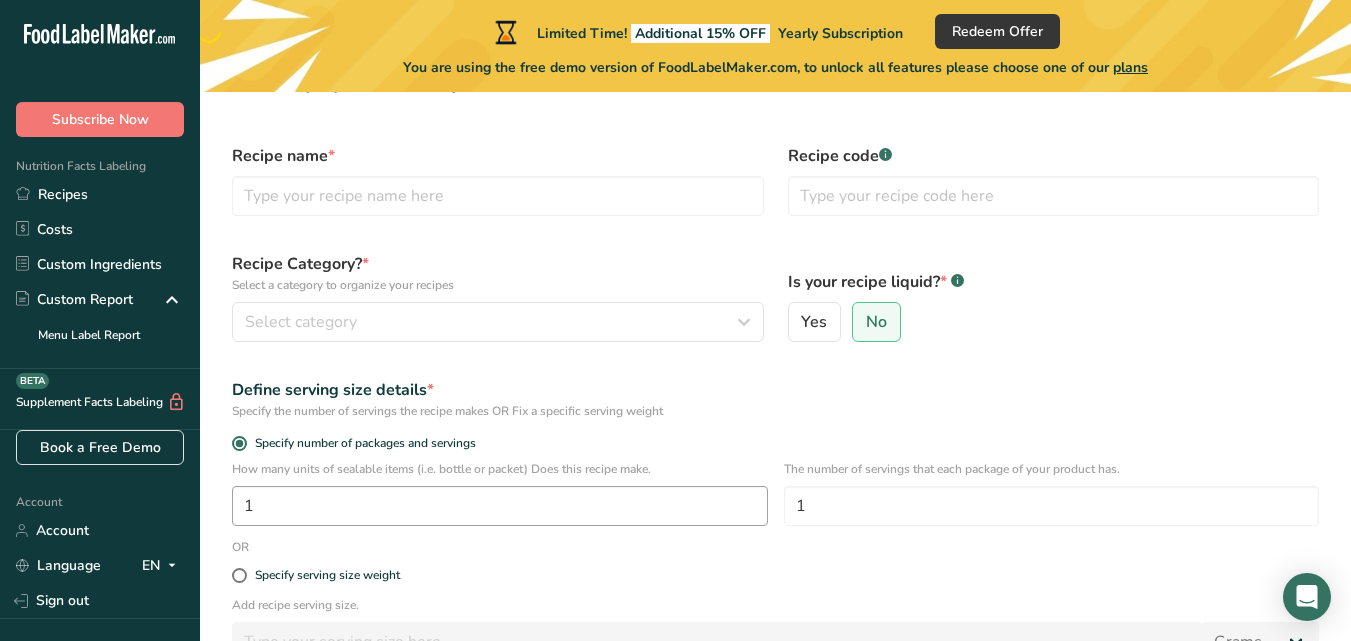 scroll, scrollTop: 0, scrollLeft: 0, axis: both 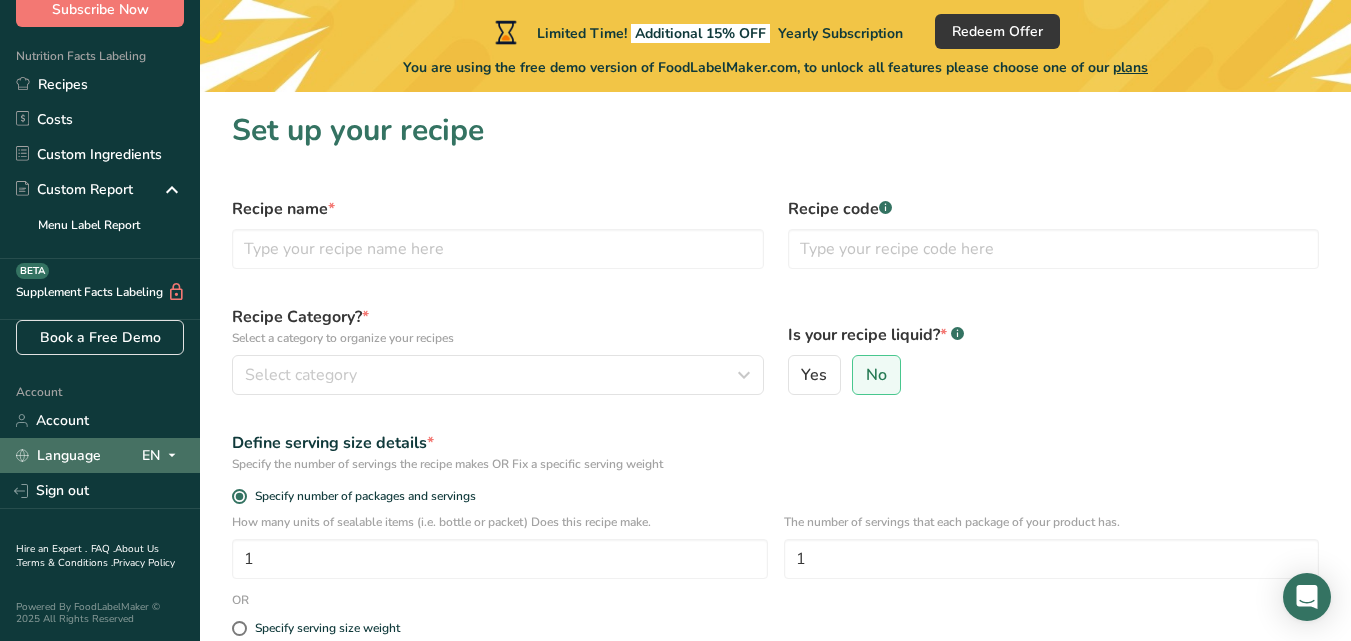 click at bounding box center [172, 455] 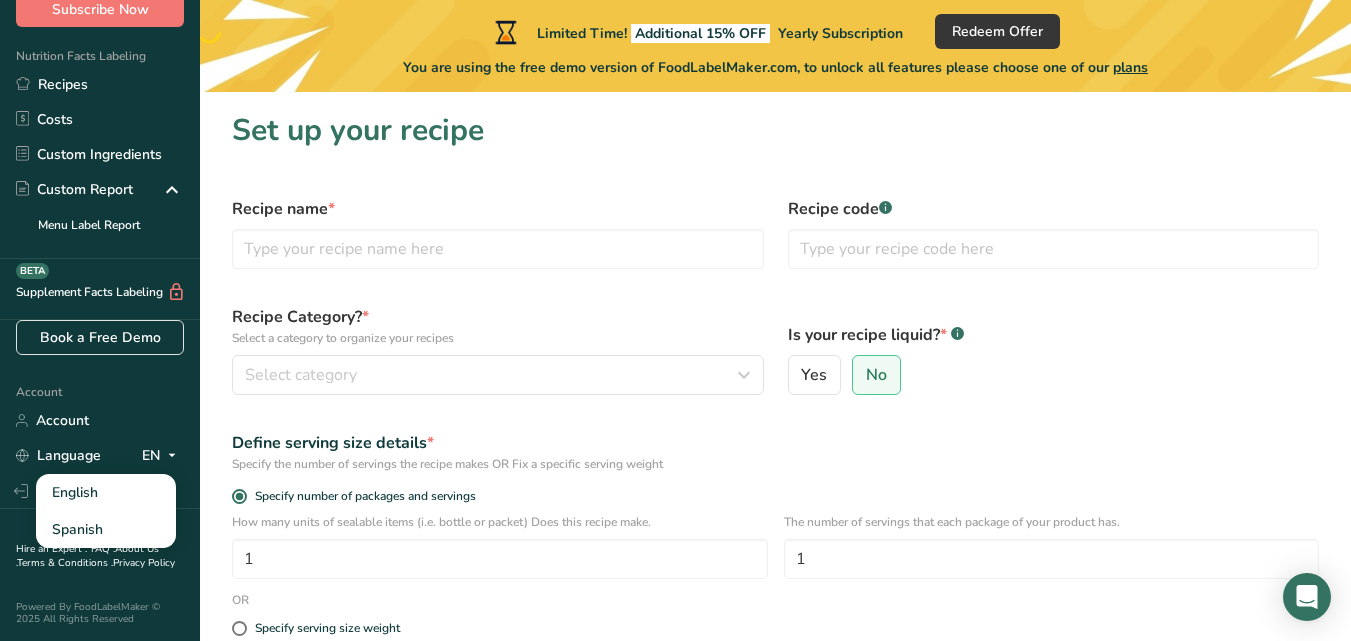 click on "Recipe name *" at bounding box center (498, 233) 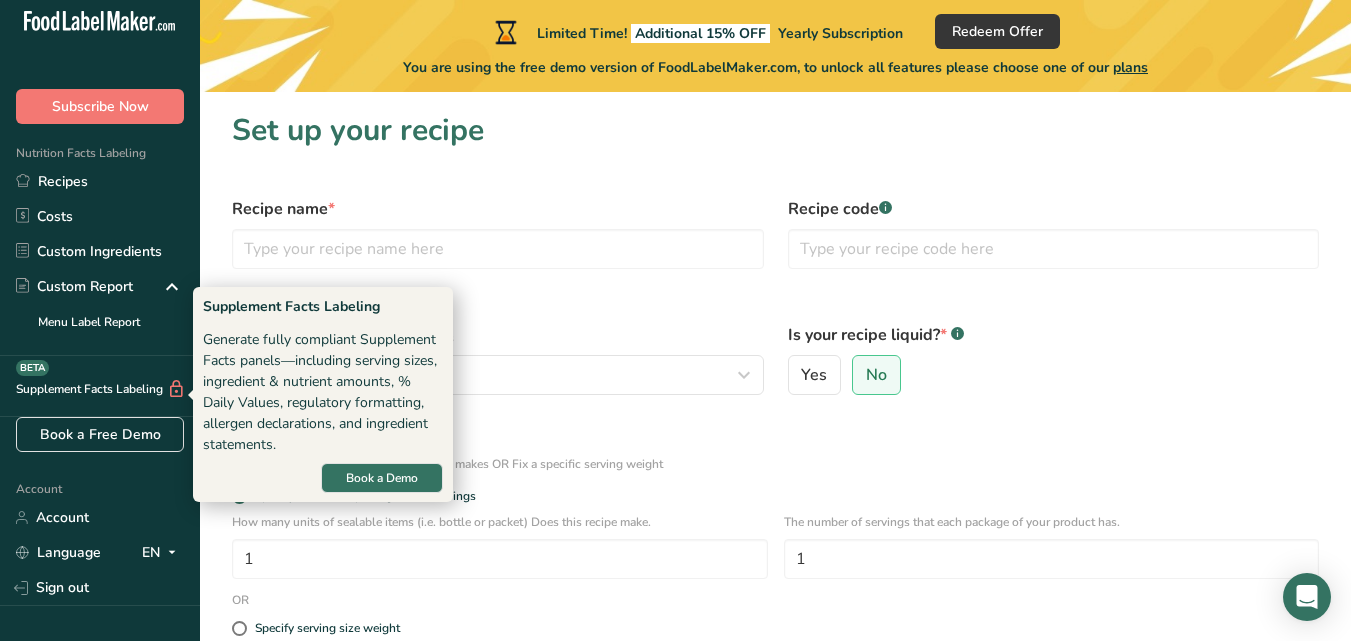 scroll, scrollTop: 8, scrollLeft: 0, axis: vertical 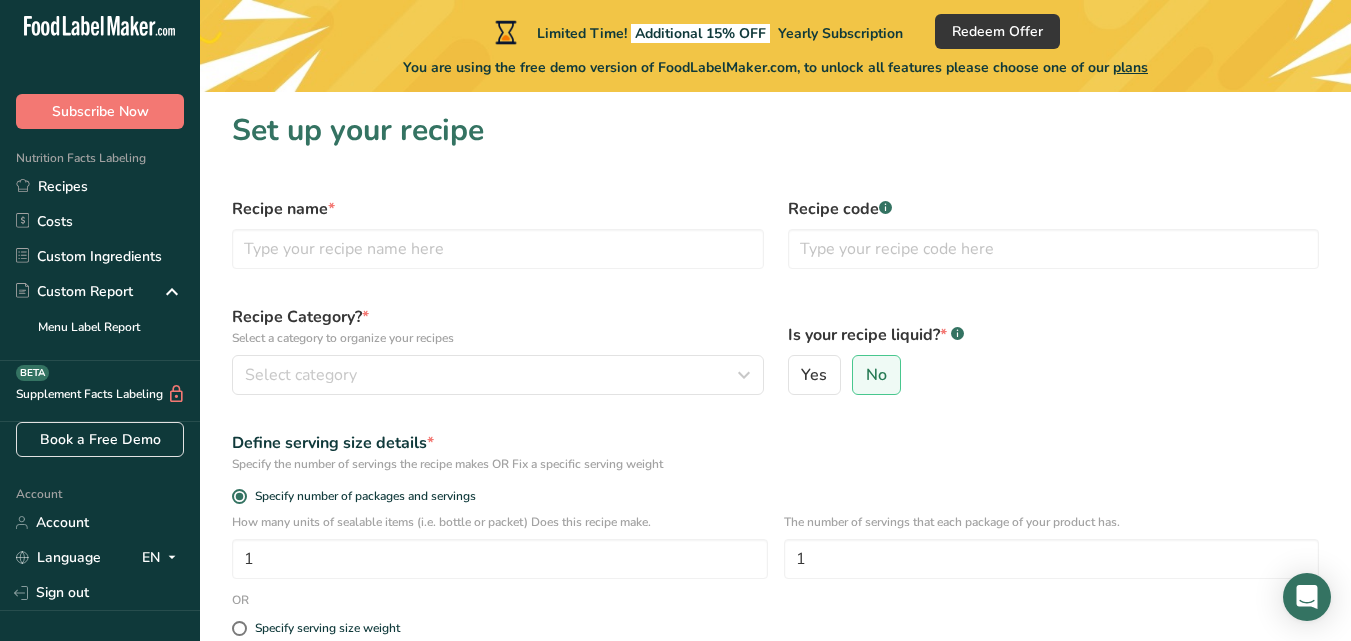 click 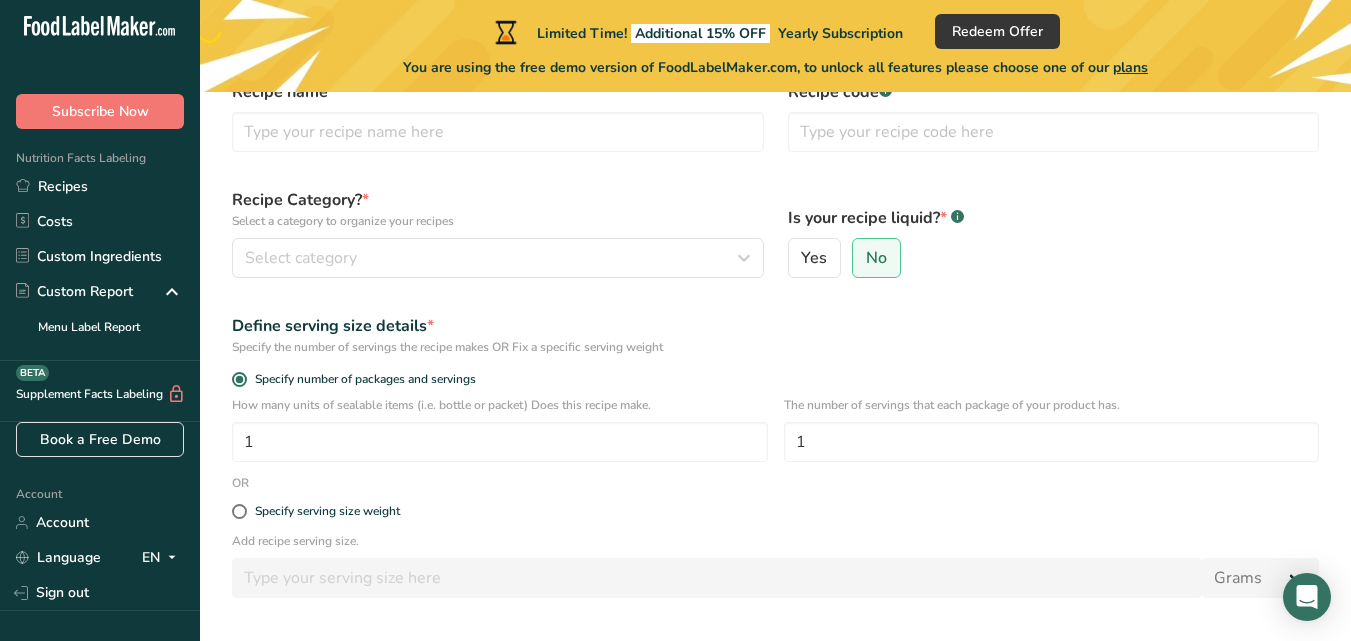 scroll, scrollTop: 270, scrollLeft: 0, axis: vertical 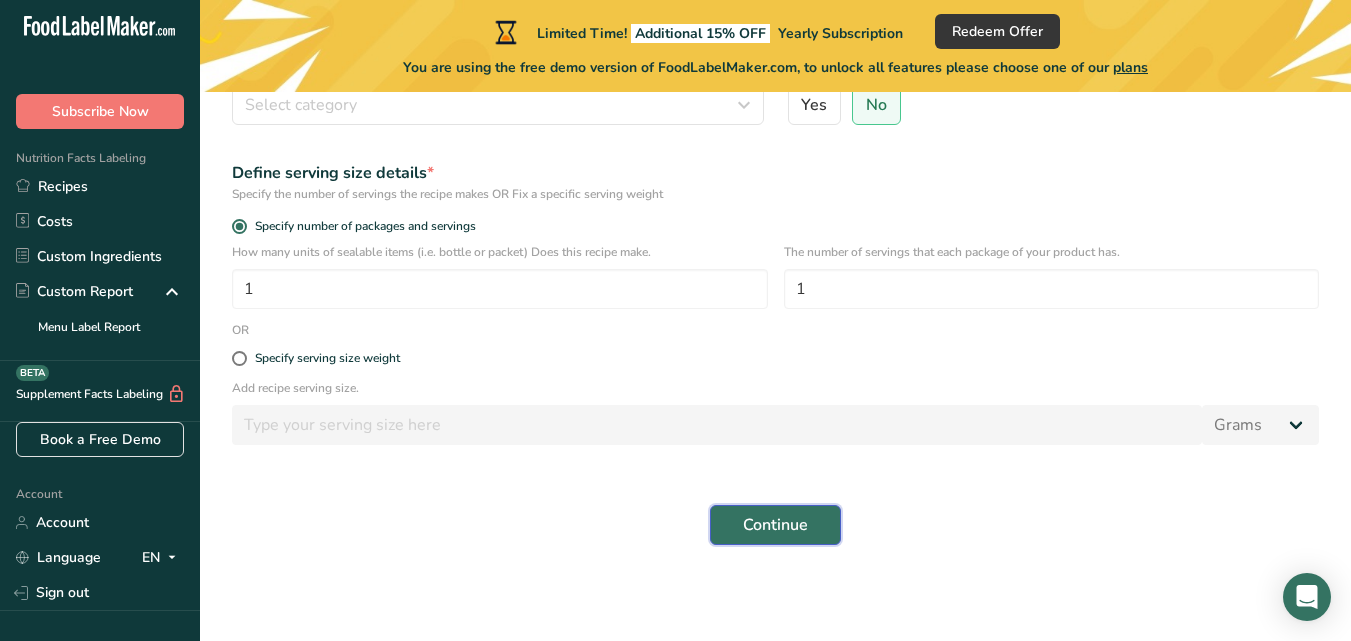 click on "Continue" at bounding box center [775, 525] 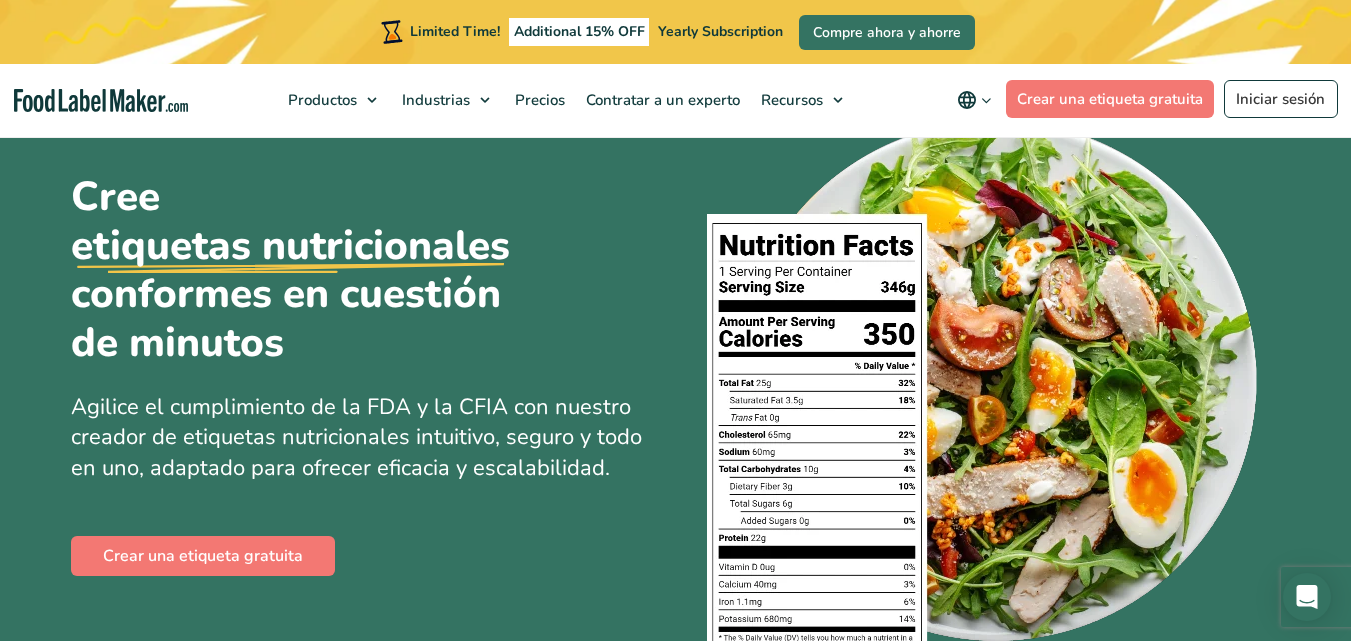 scroll, scrollTop: 88, scrollLeft: 0, axis: vertical 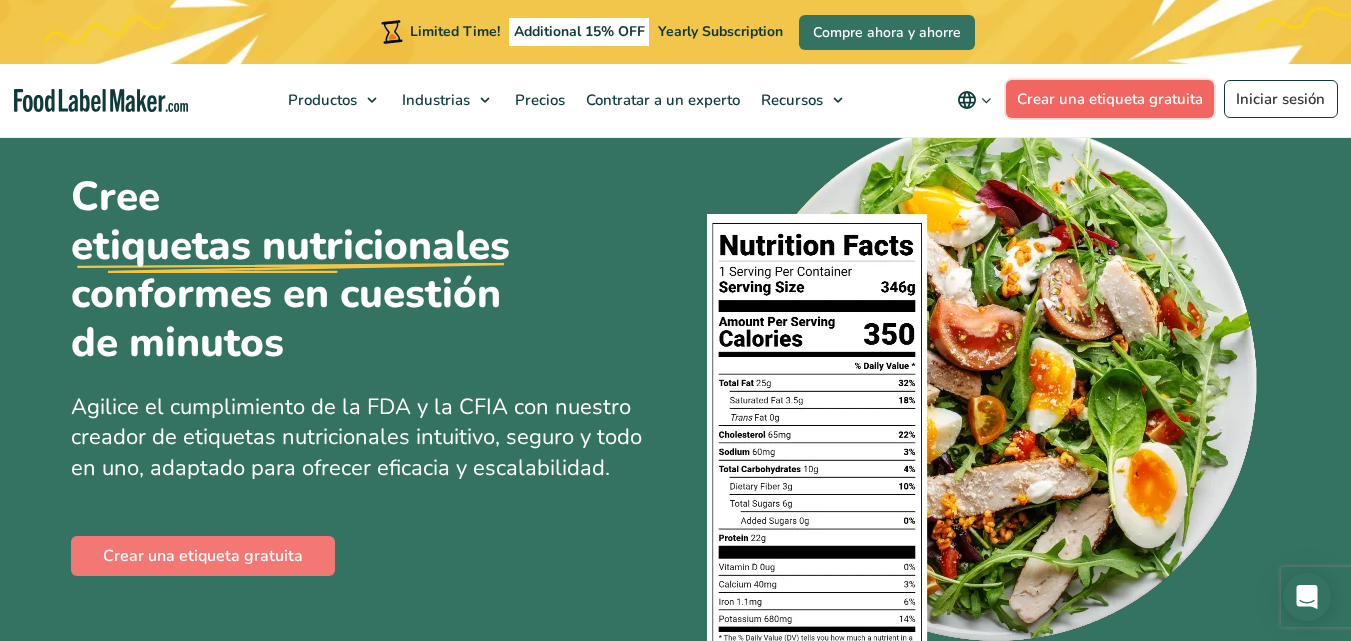 click on "Crear una etiqueta gratuita" at bounding box center [1110, 99] 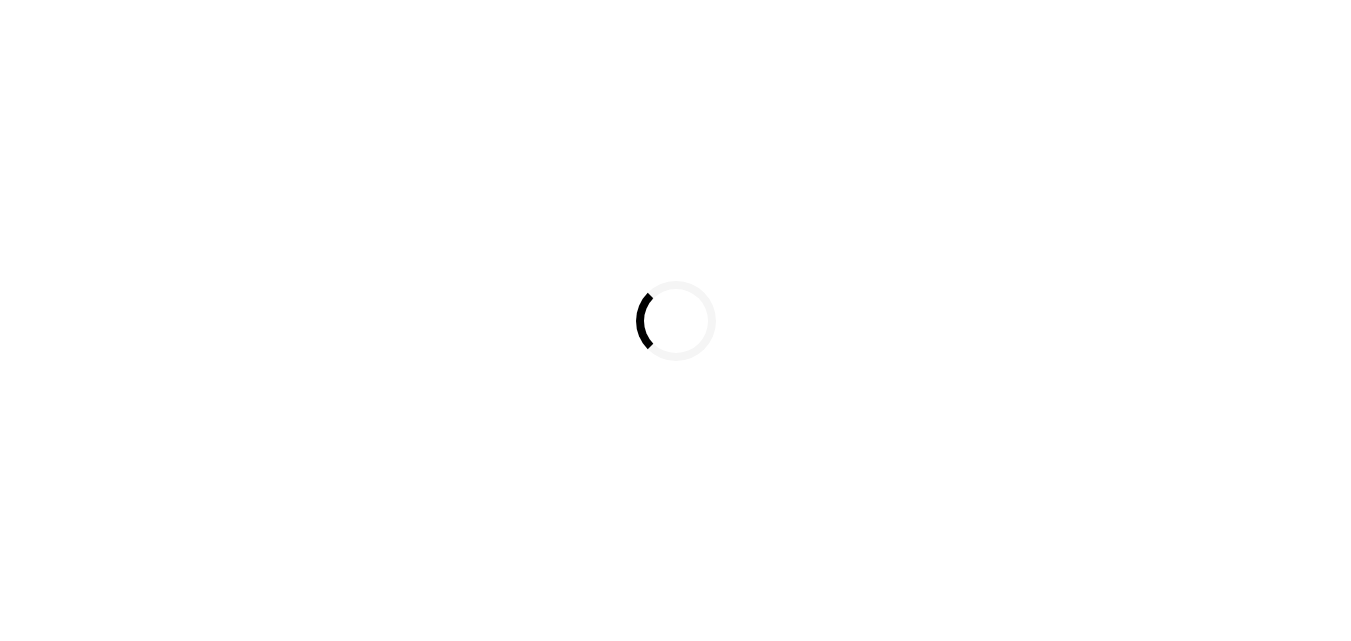 scroll, scrollTop: 0, scrollLeft: 0, axis: both 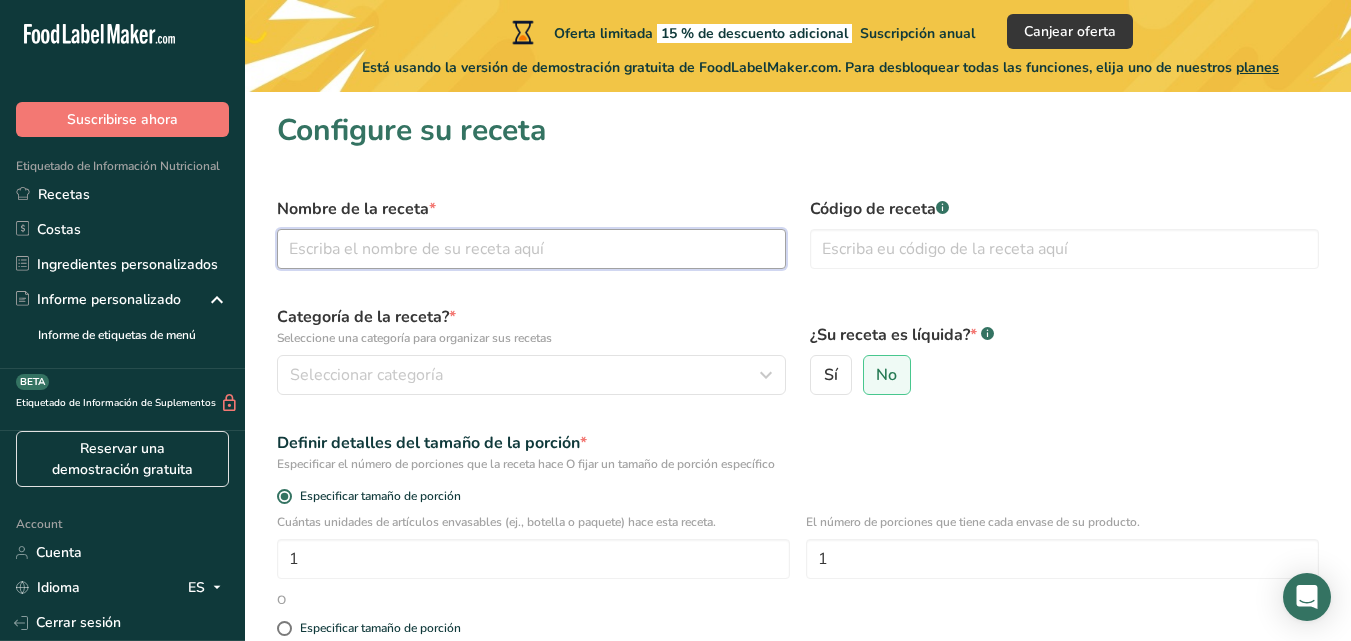click at bounding box center [531, 249] 